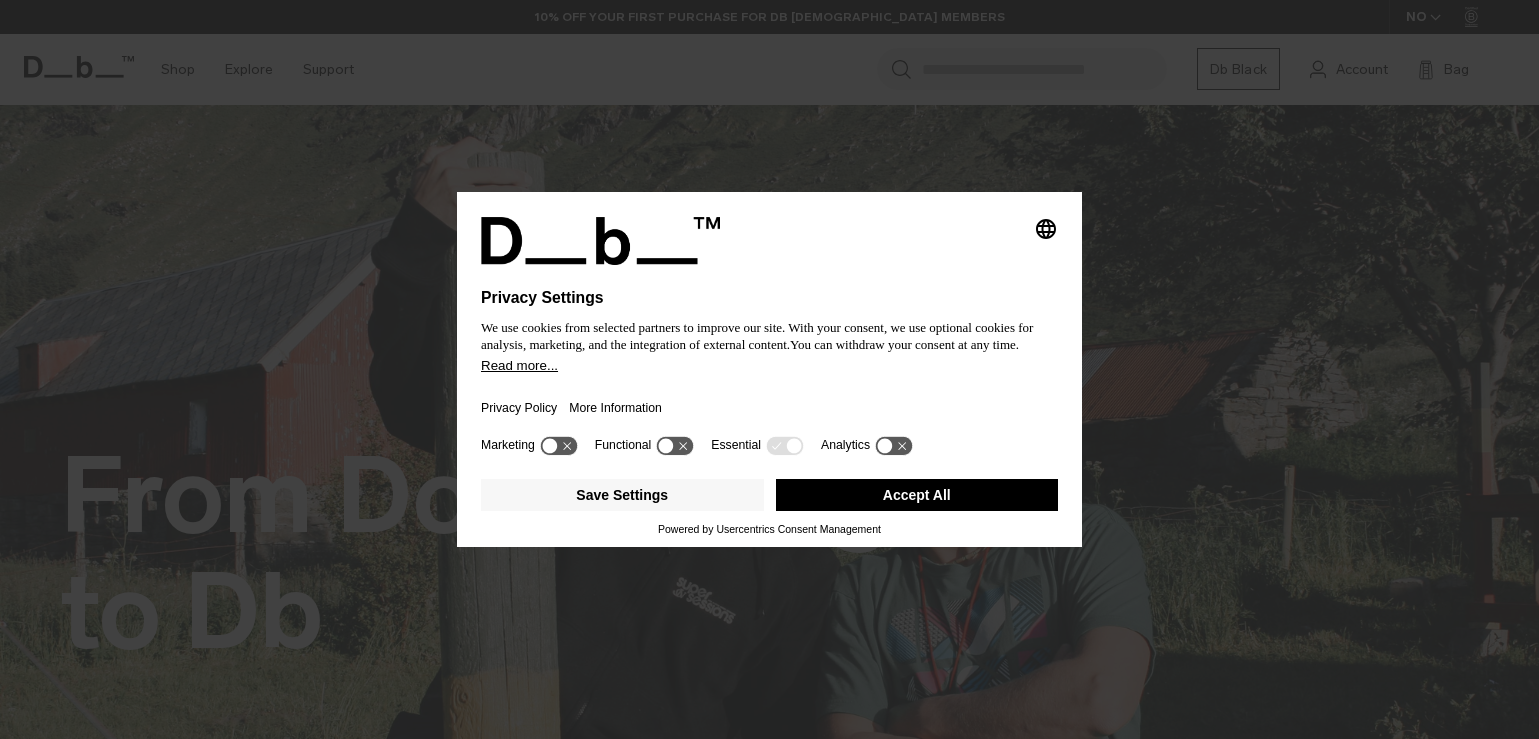 scroll, scrollTop: 0, scrollLeft: 0, axis: both 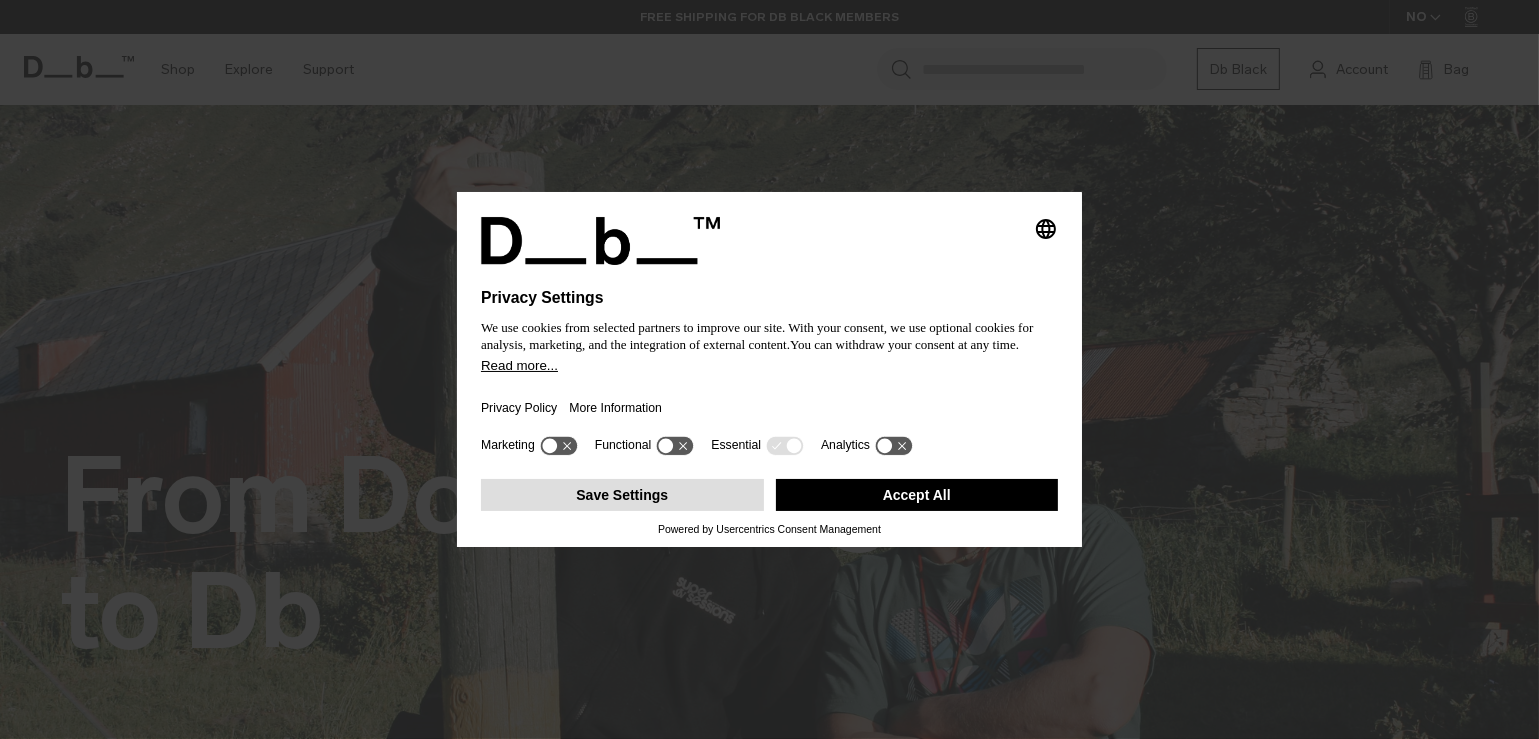 click on "Save Settings" at bounding box center (622, 495) 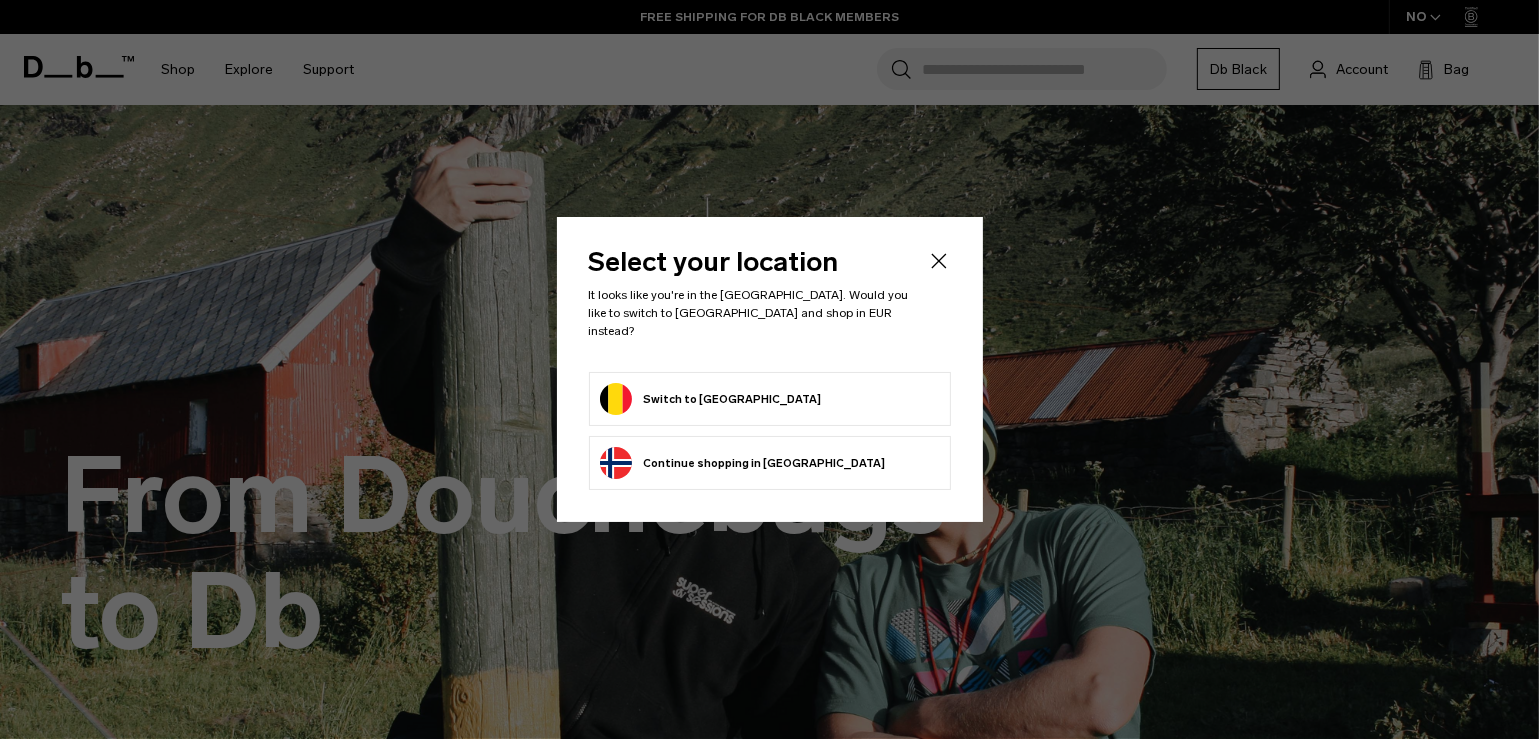 click 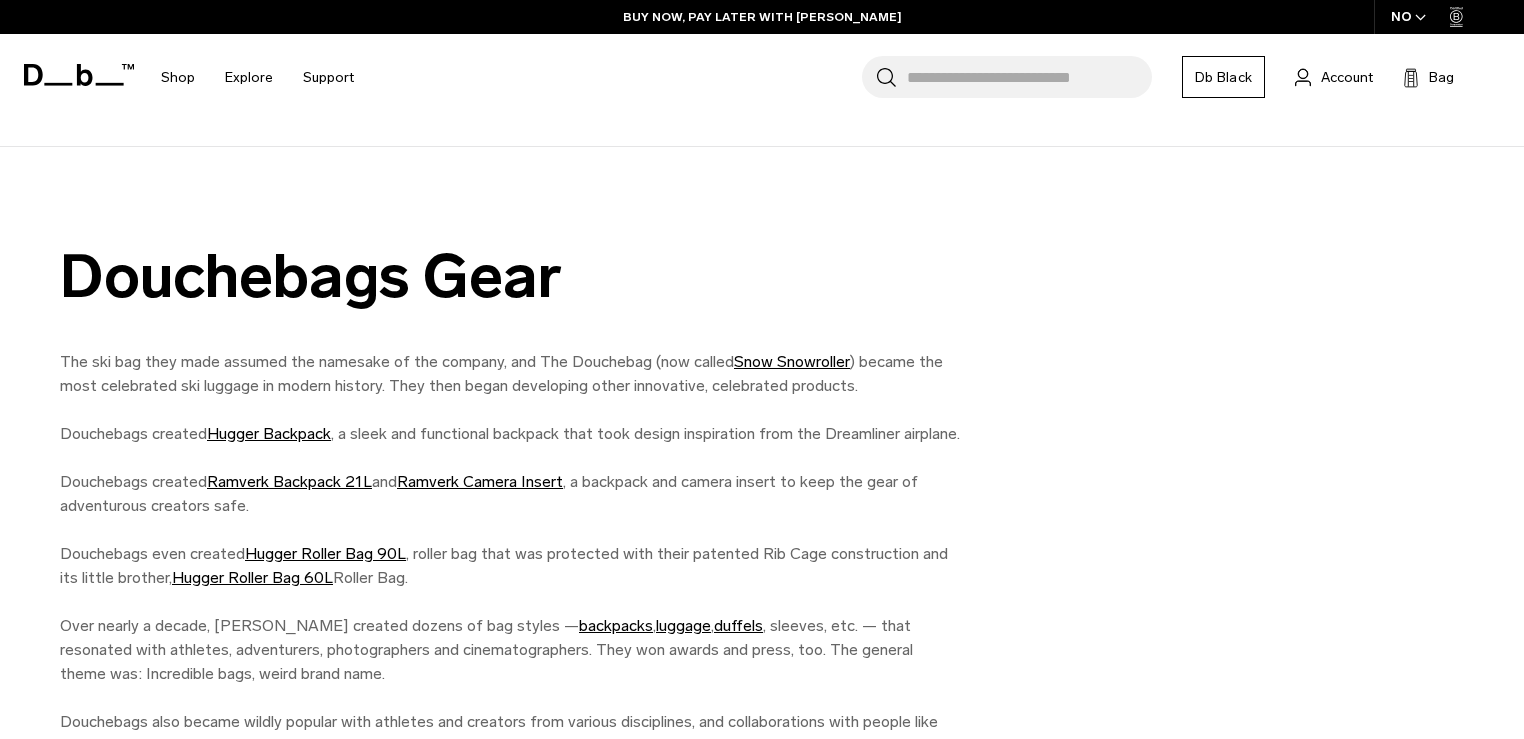 scroll, scrollTop: 1743, scrollLeft: 0, axis: vertical 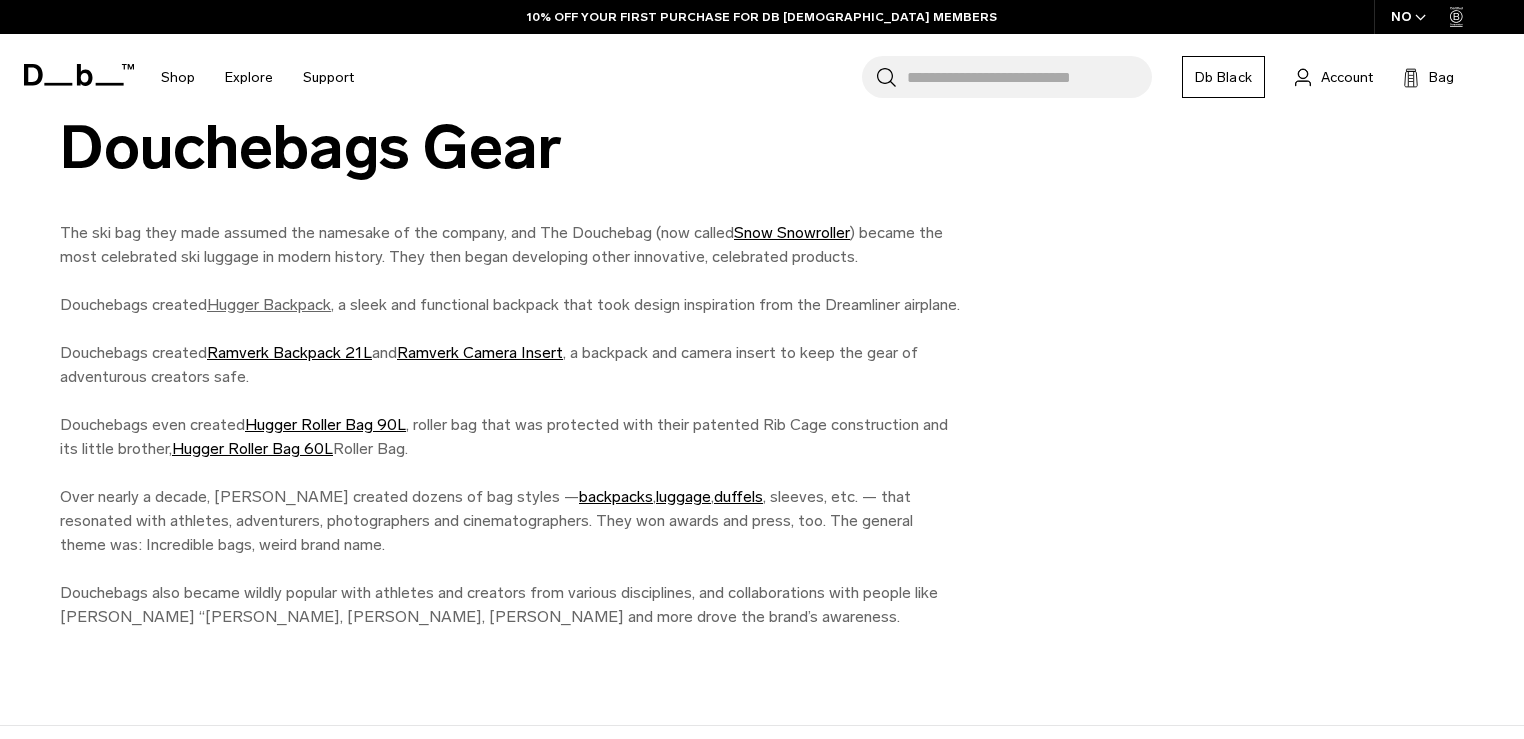click on "Hugger Backpack" at bounding box center [269, 304] 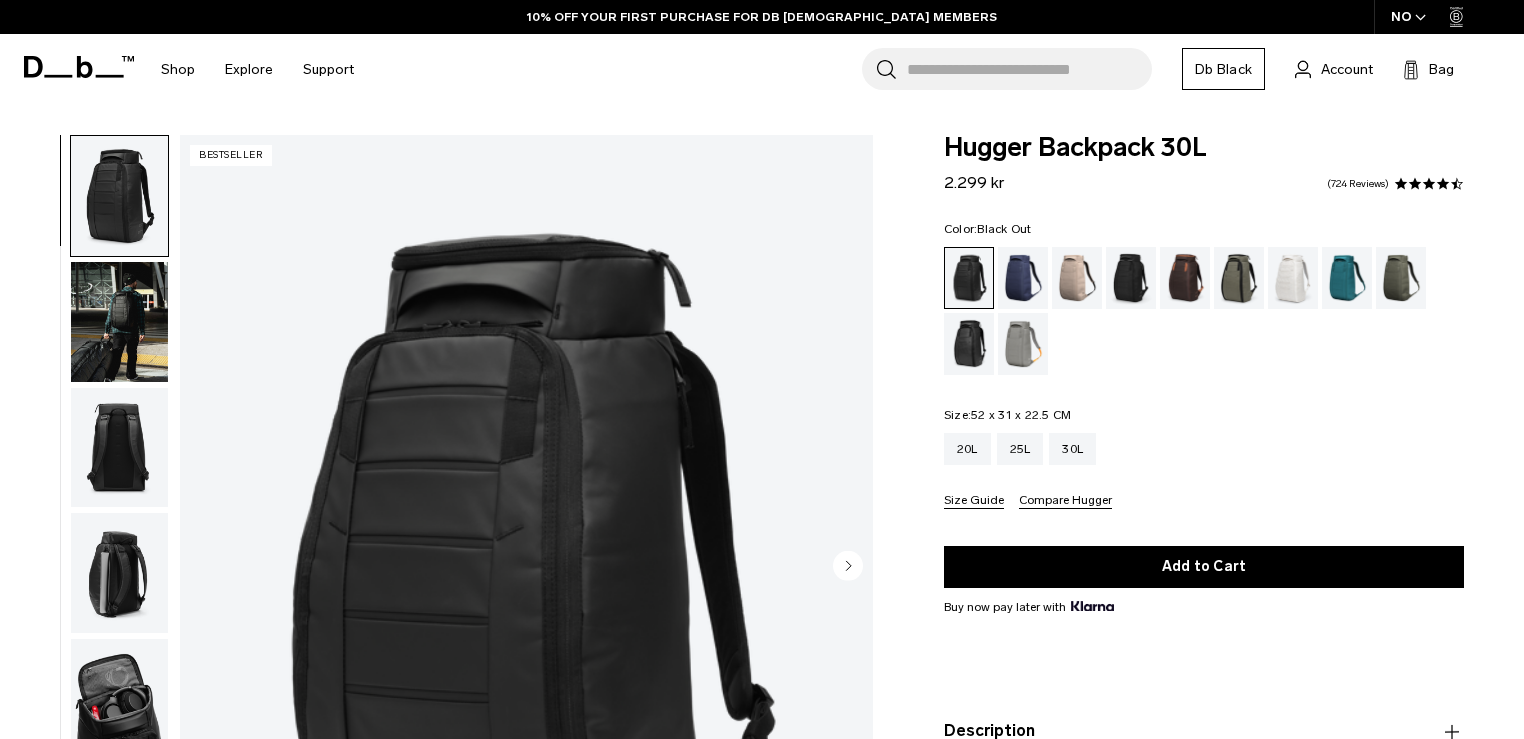 scroll, scrollTop: 55, scrollLeft: 0, axis: vertical 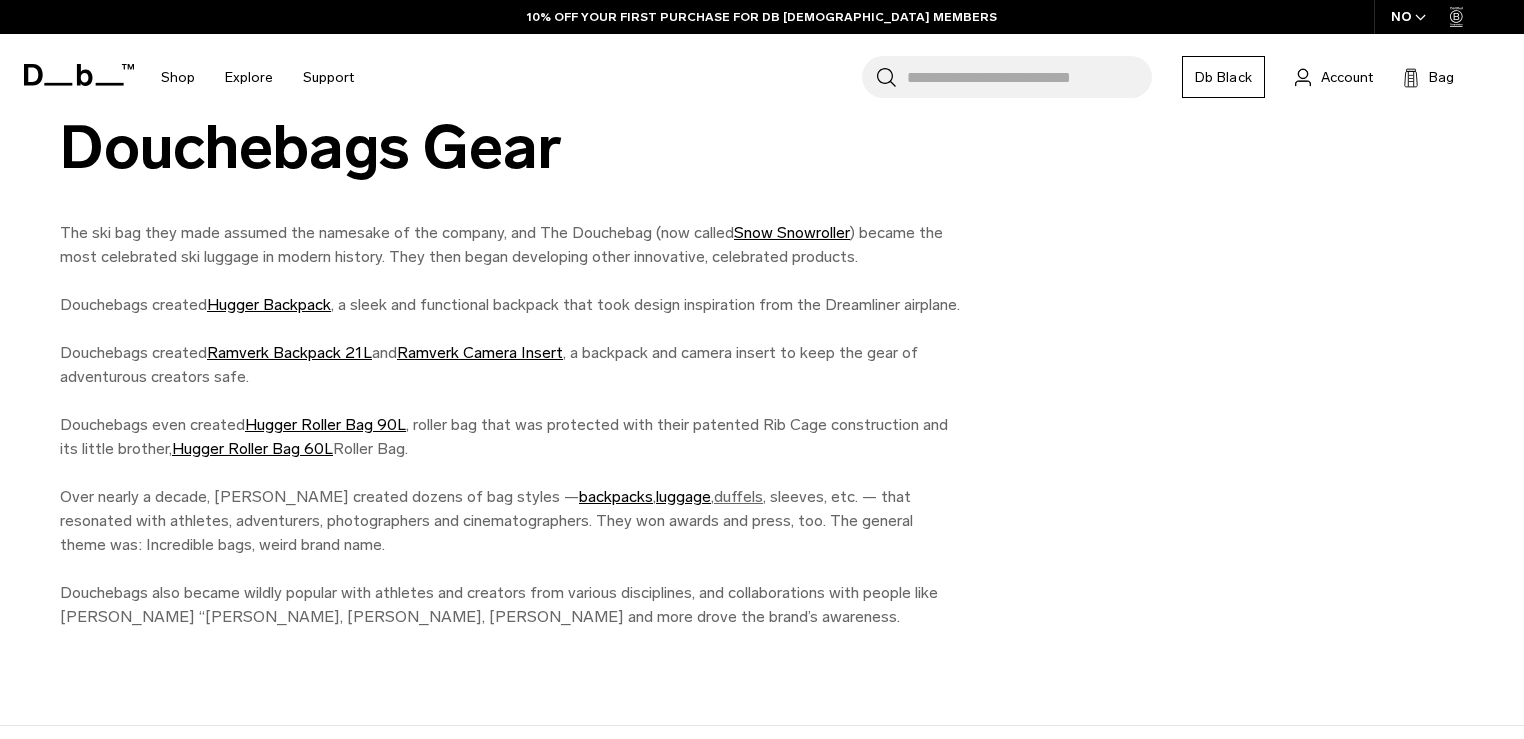 click on "duffels" at bounding box center (738, 496) 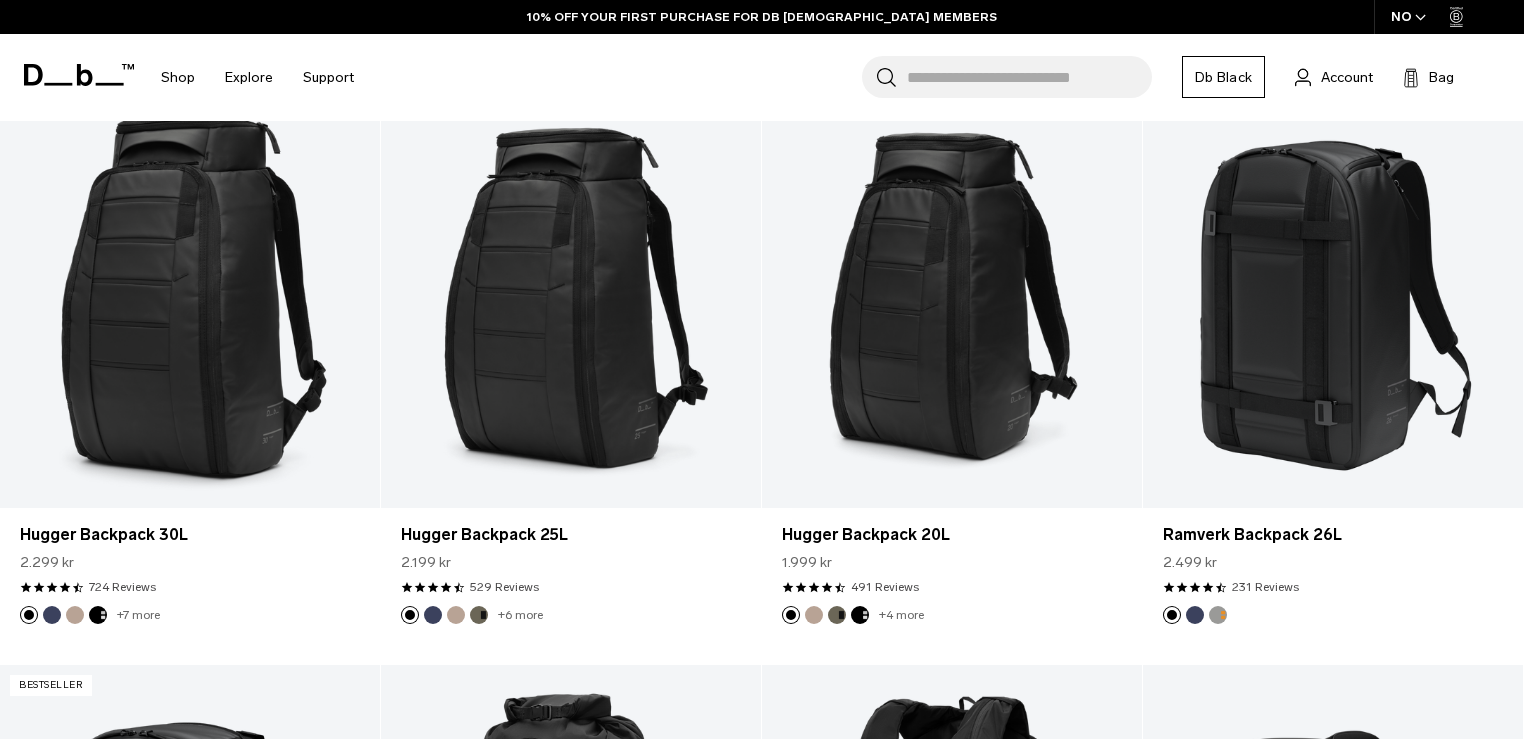 scroll, scrollTop: 0, scrollLeft: 0, axis: both 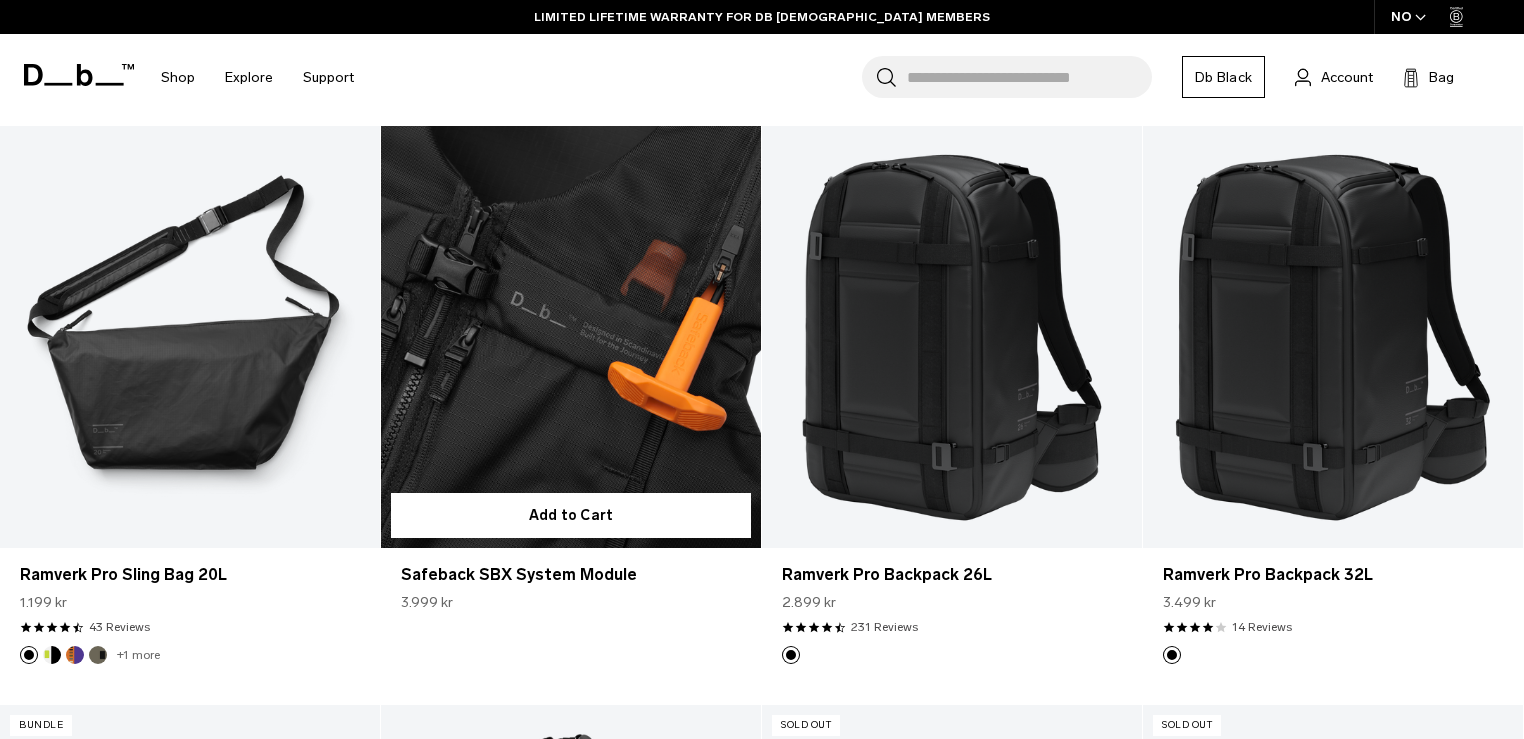 click at bounding box center (571, 337) 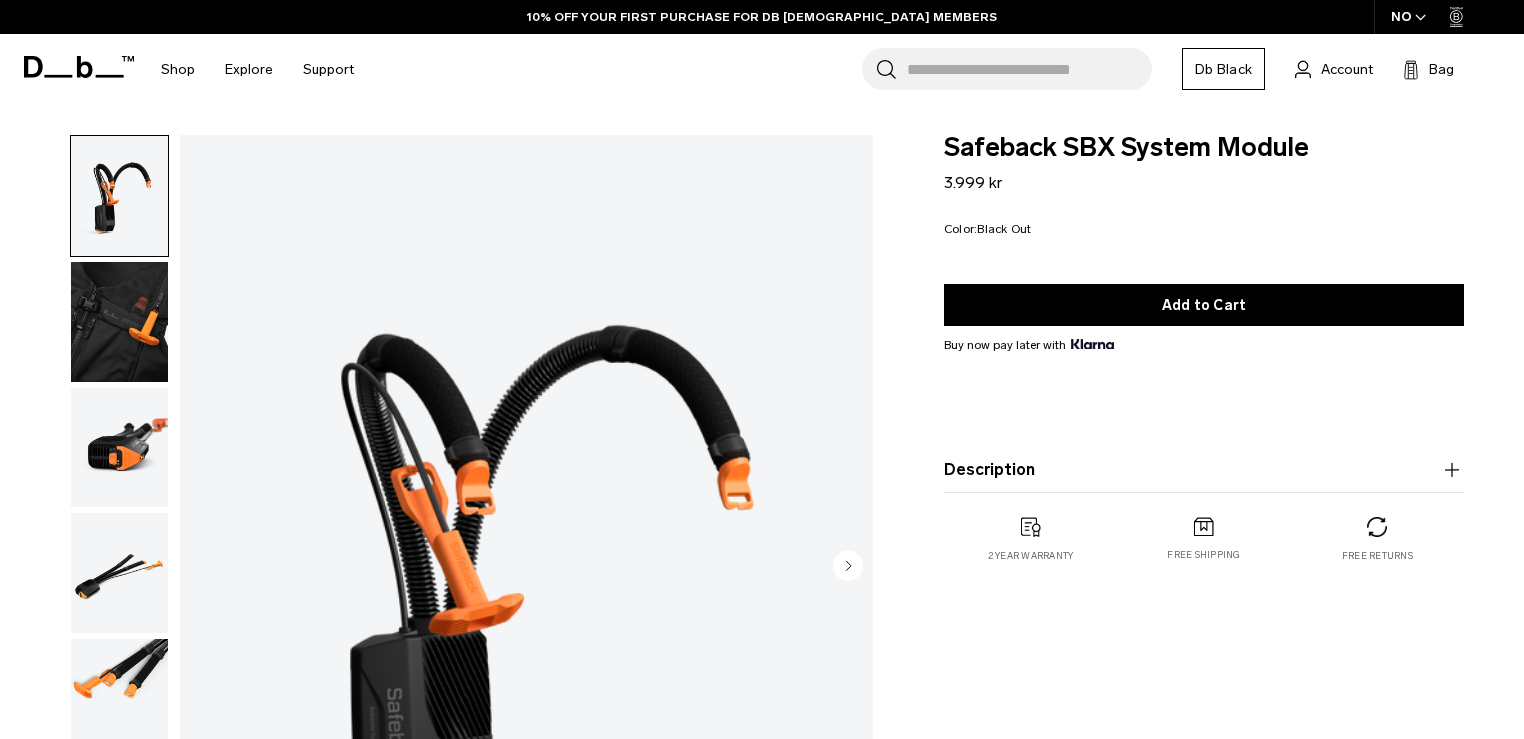 scroll, scrollTop: 2, scrollLeft: 0, axis: vertical 